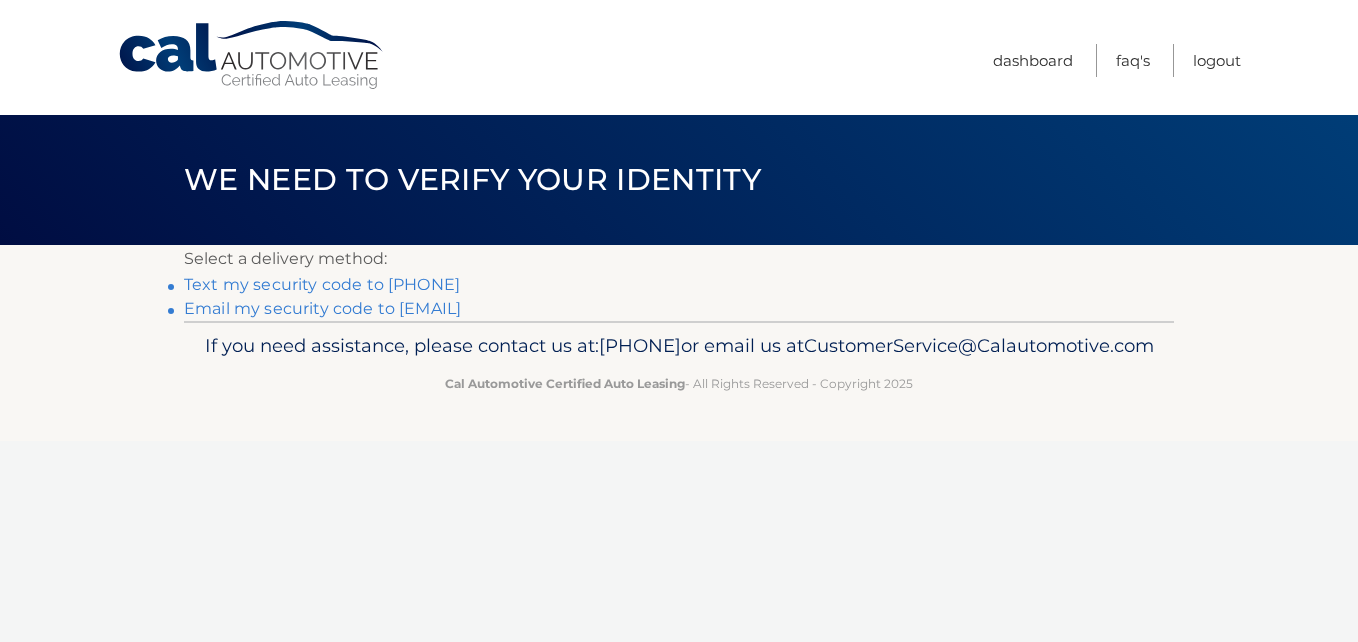scroll, scrollTop: 0, scrollLeft: 0, axis: both 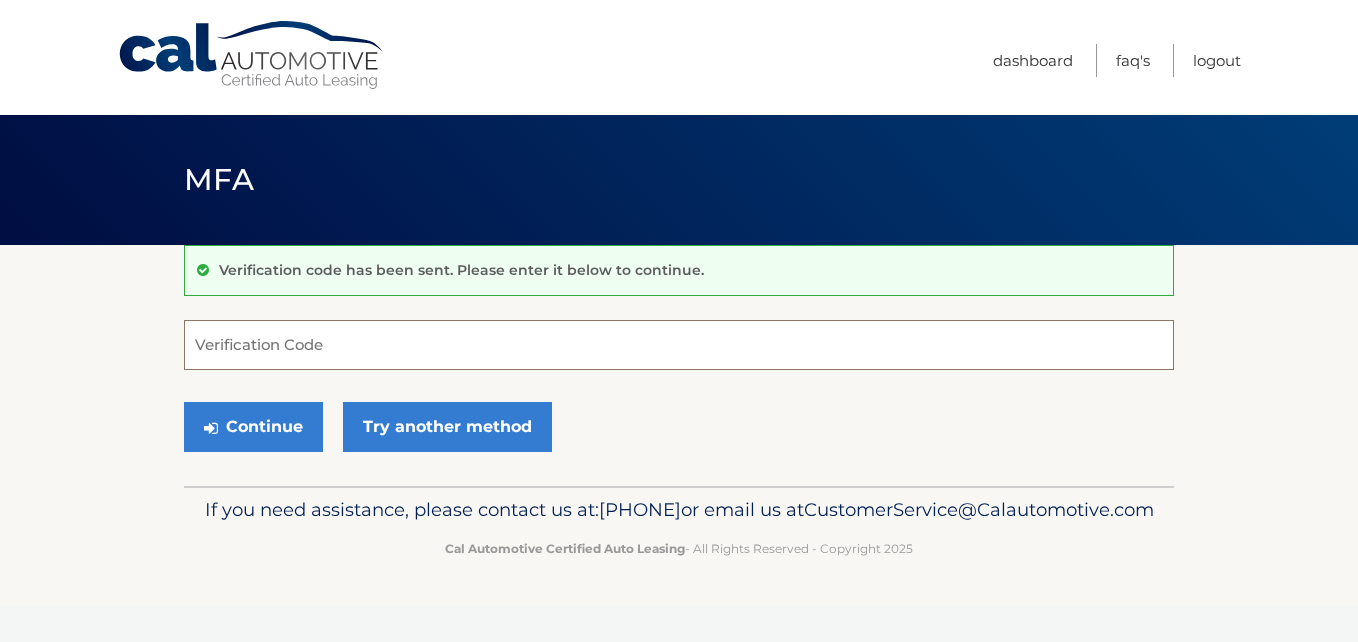 click on "Verification Code" at bounding box center (679, 345) 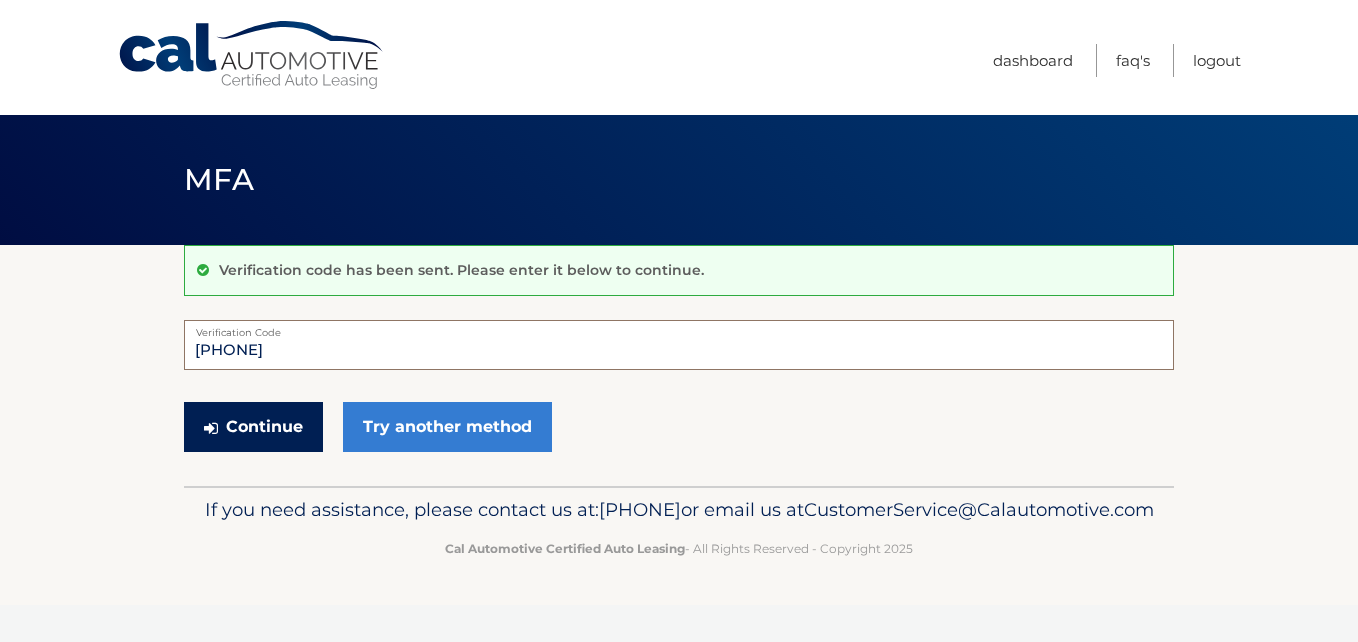 type on "005072" 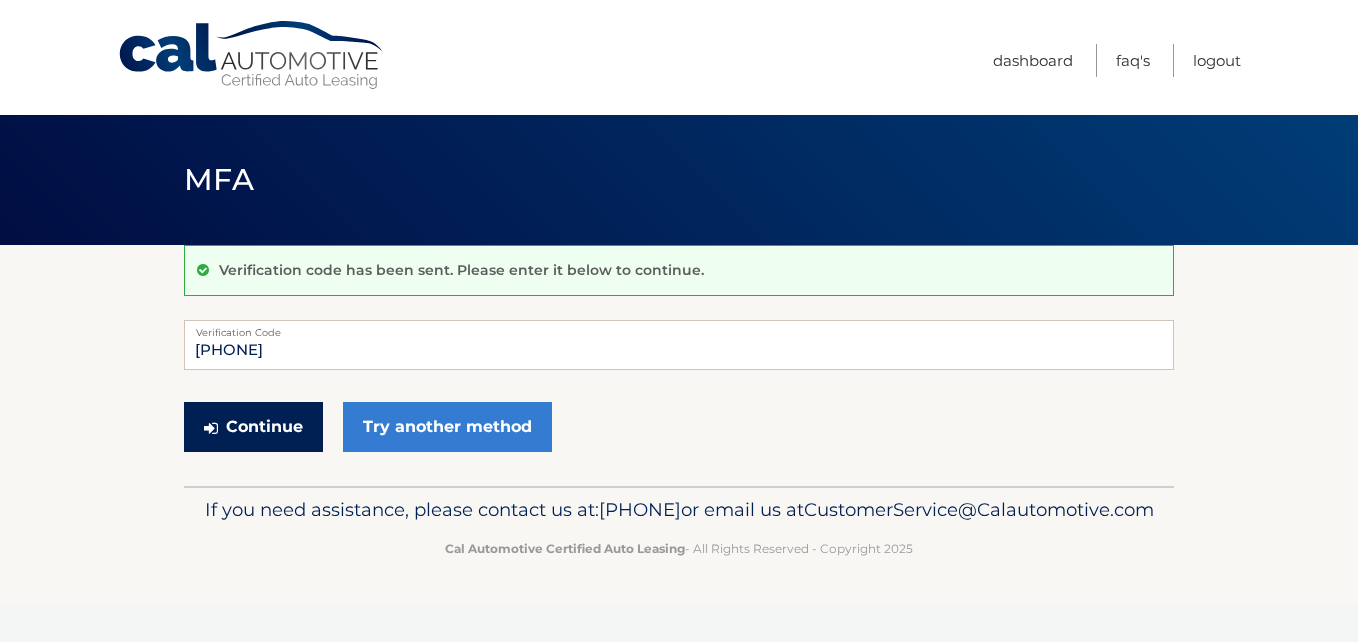 click on "Continue" at bounding box center (253, 427) 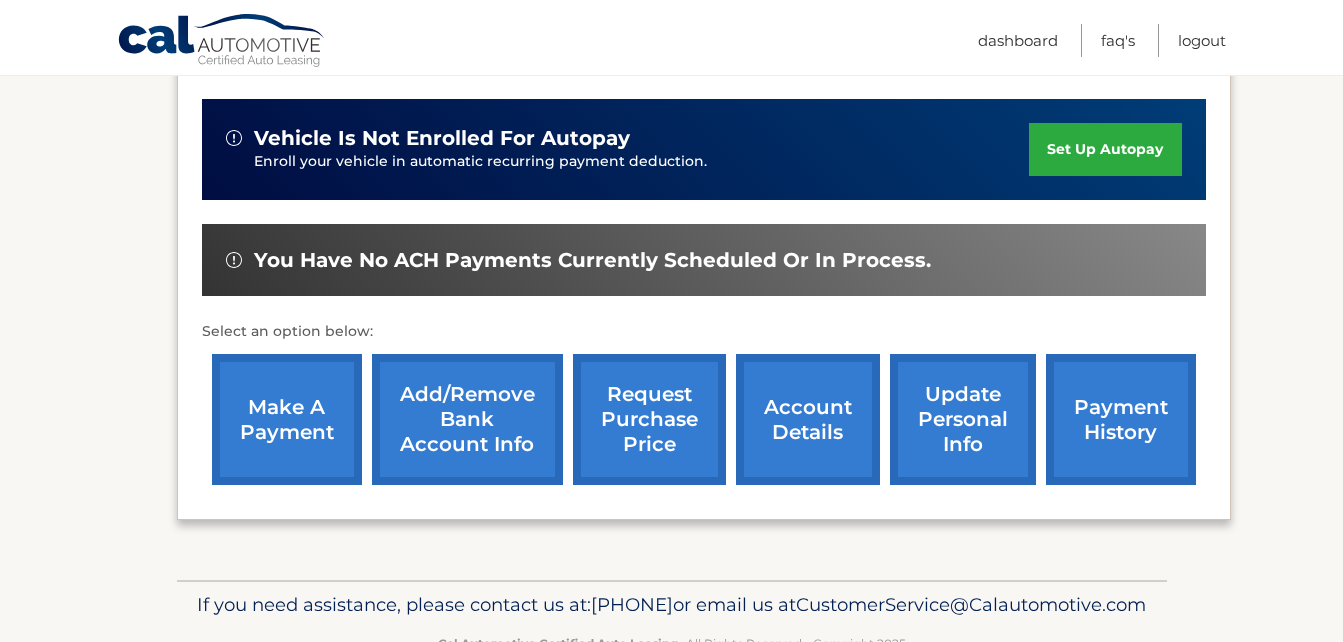 scroll, scrollTop: 500, scrollLeft: 0, axis: vertical 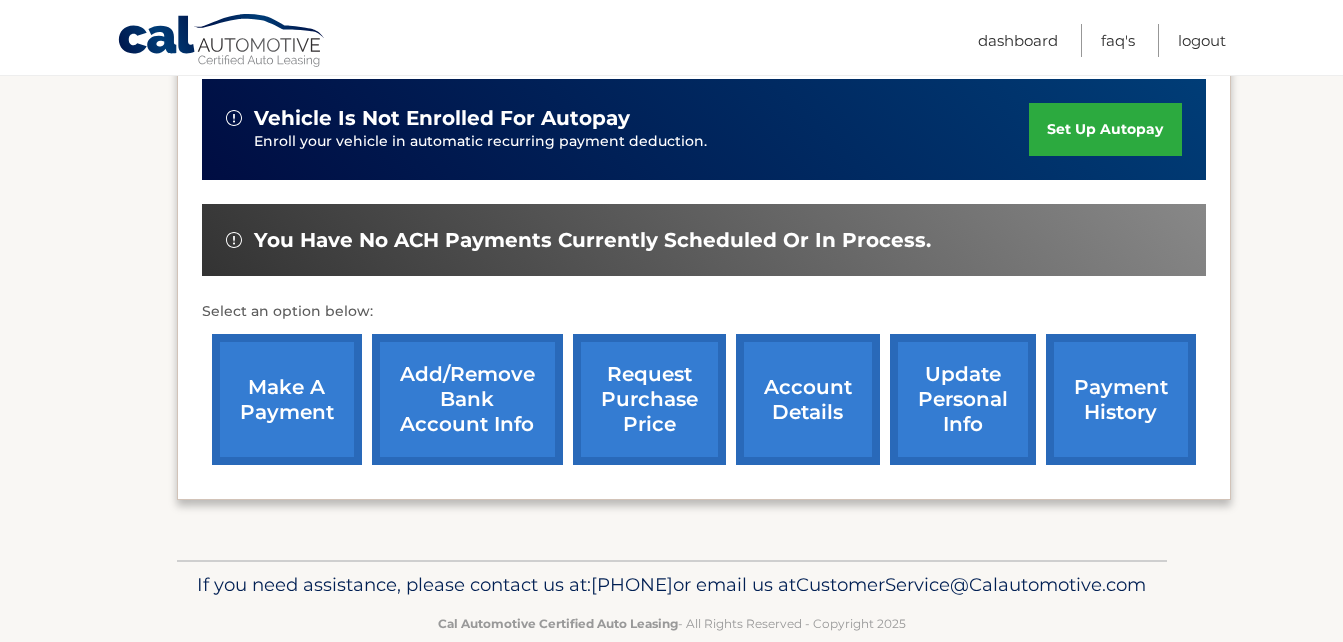 click on "make a payment" at bounding box center [287, 399] 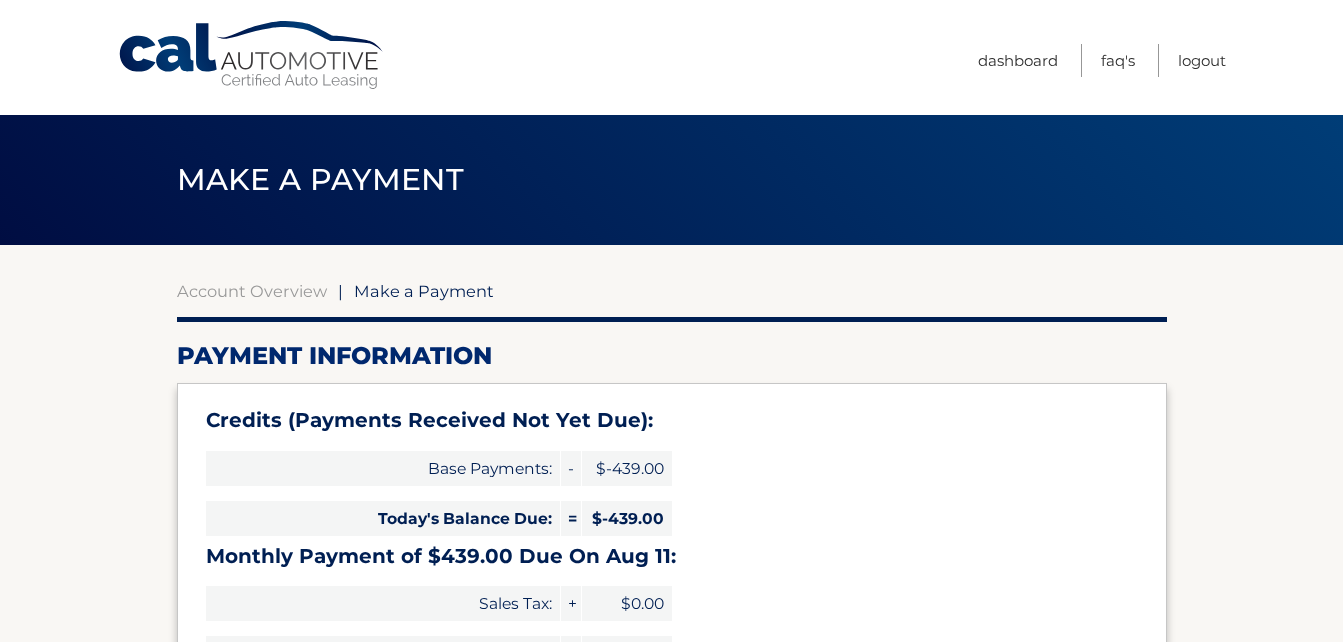 select on "YzQ4ZTgzNTYtY2Y2ZS00NDU5LTg0NzgtOWYwYmFiNjE3MmM5" 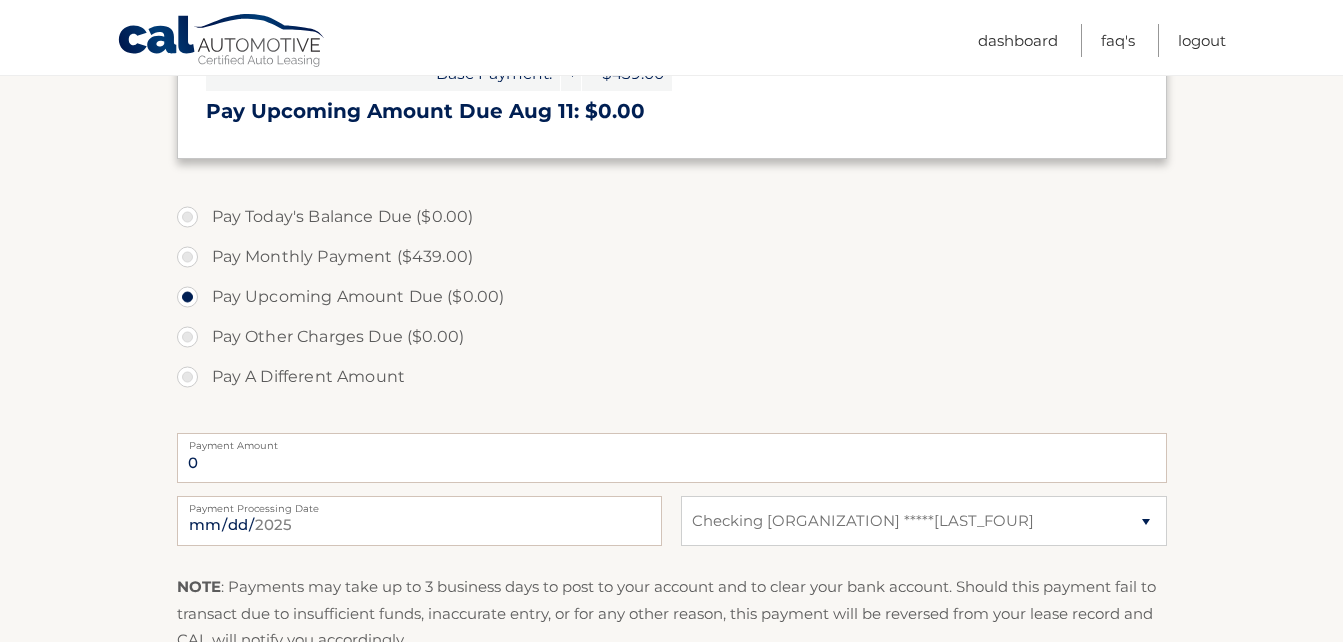 scroll, scrollTop: 600, scrollLeft: 0, axis: vertical 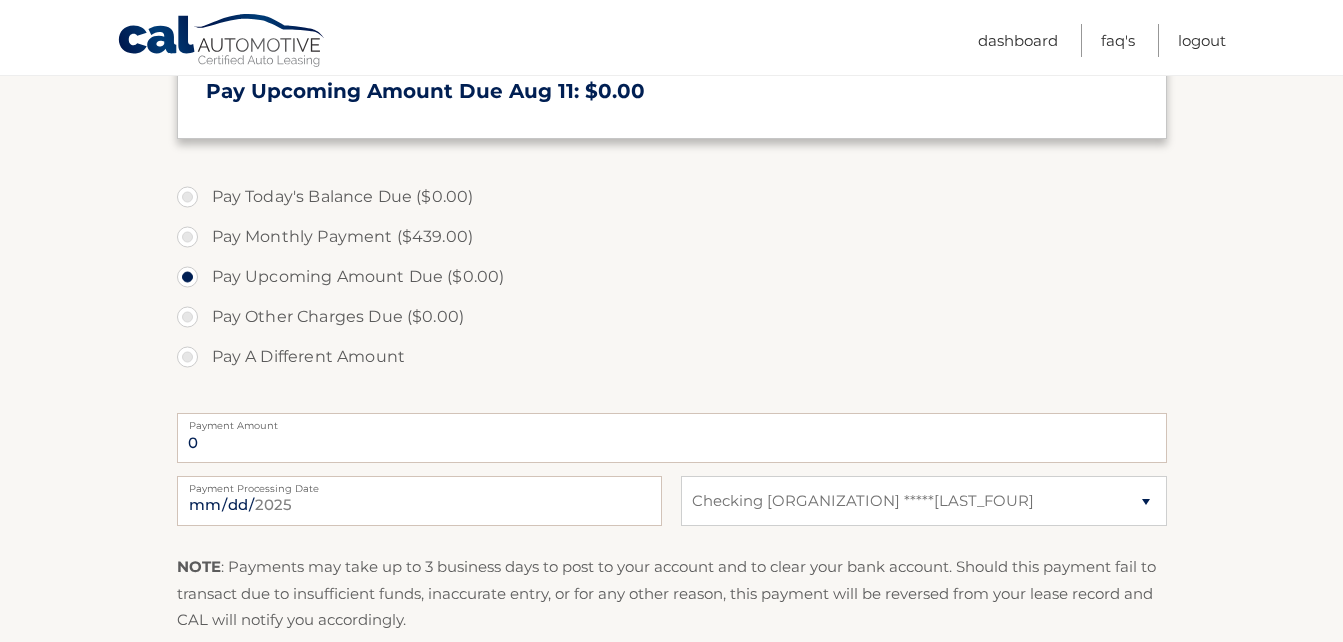 click on "Pay Monthly Payment ($439.00)" at bounding box center (672, 237) 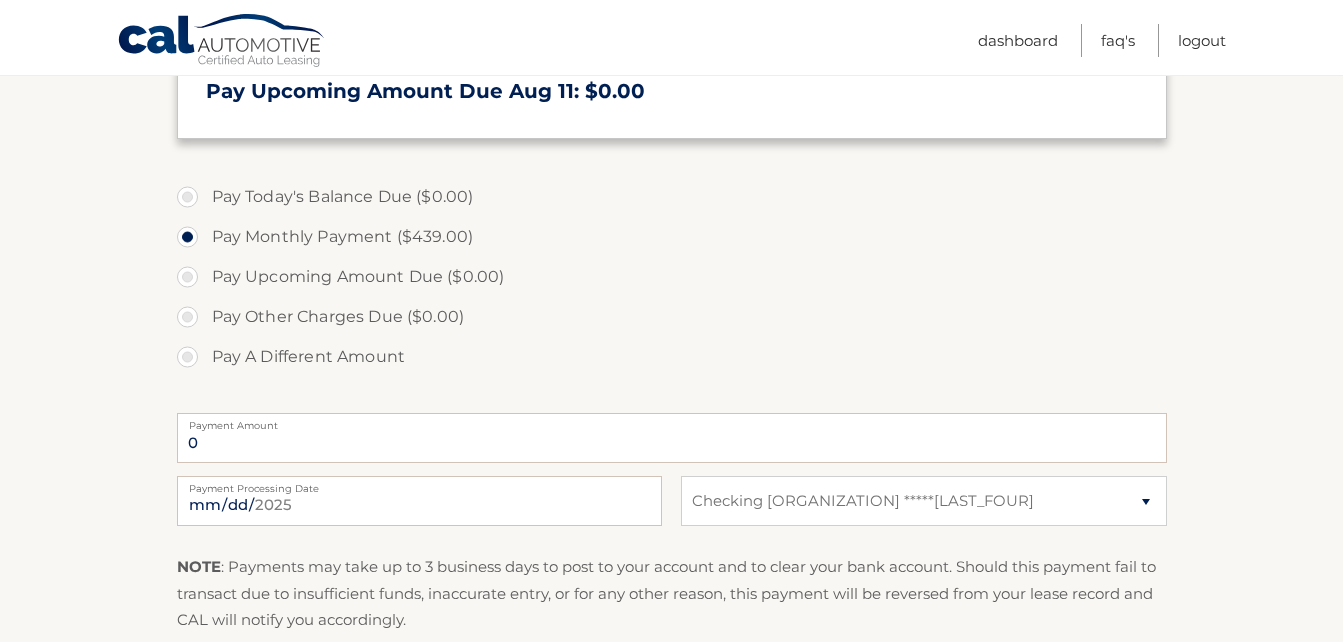 type on "439.00" 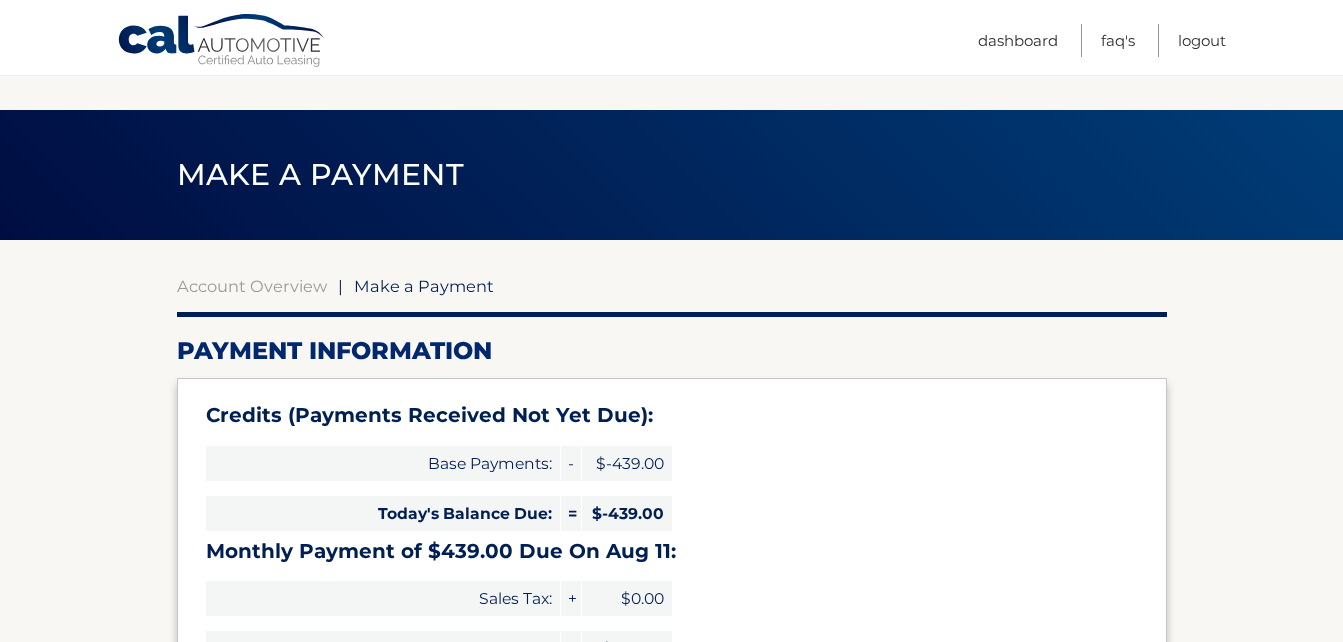 scroll, scrollTop: 0, scrollLeft: 0, axis: both 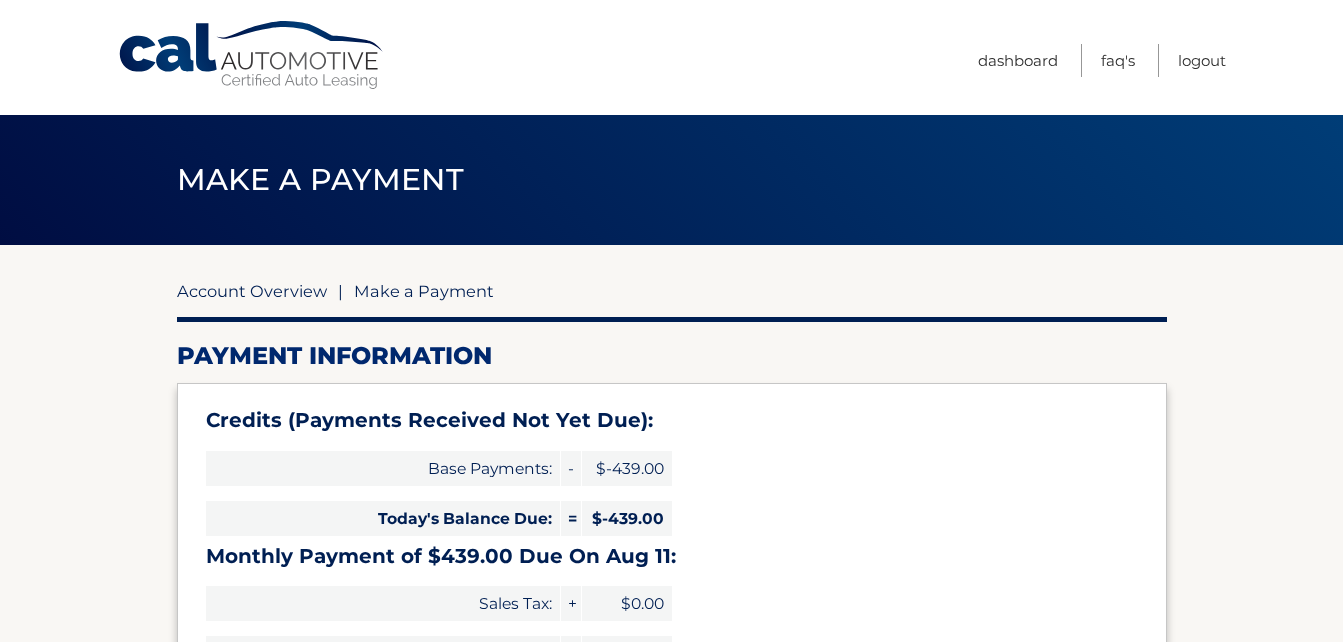 click on "Account Overview" at bounding box center [252, 291] 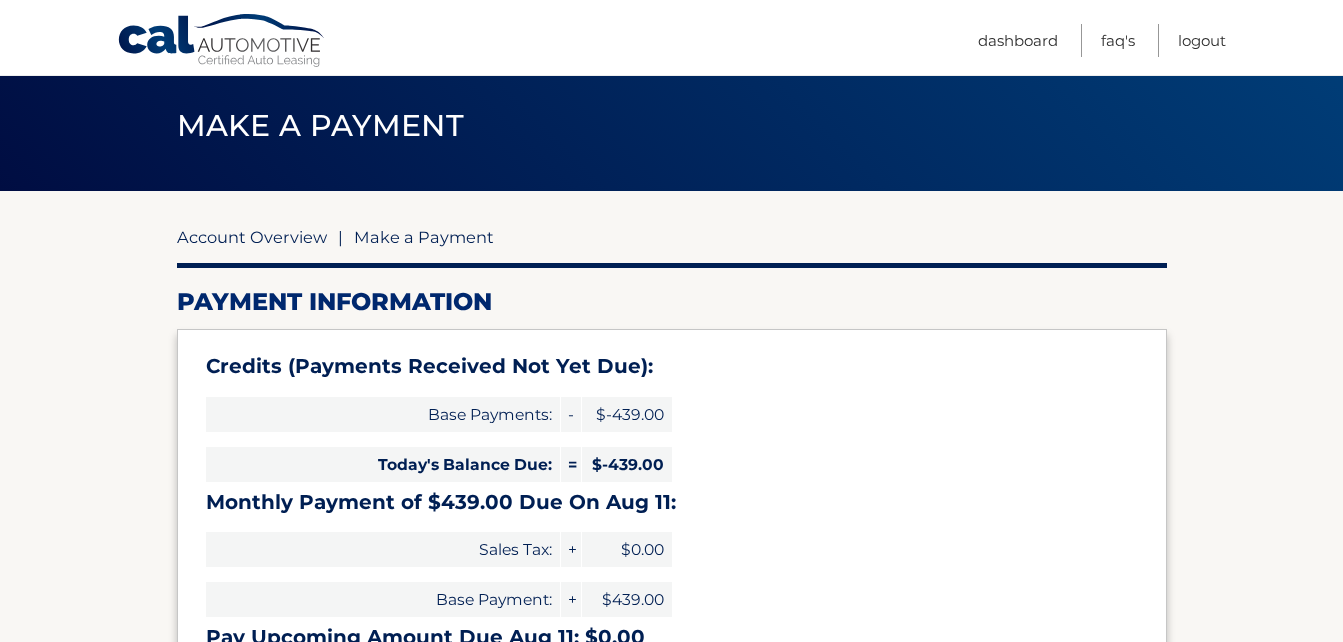 scroll, scrollTop: 100, scrollLeft: 0, axis: vertical 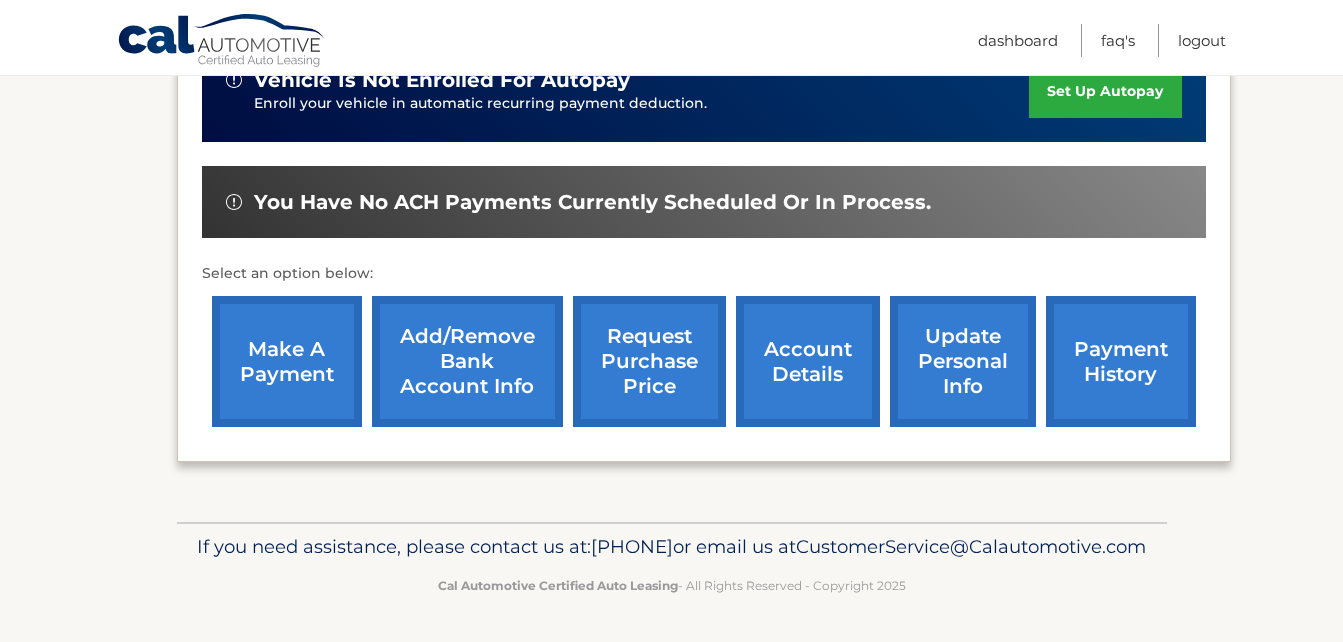 click on "payment history" at bounding box center (1121, 361) 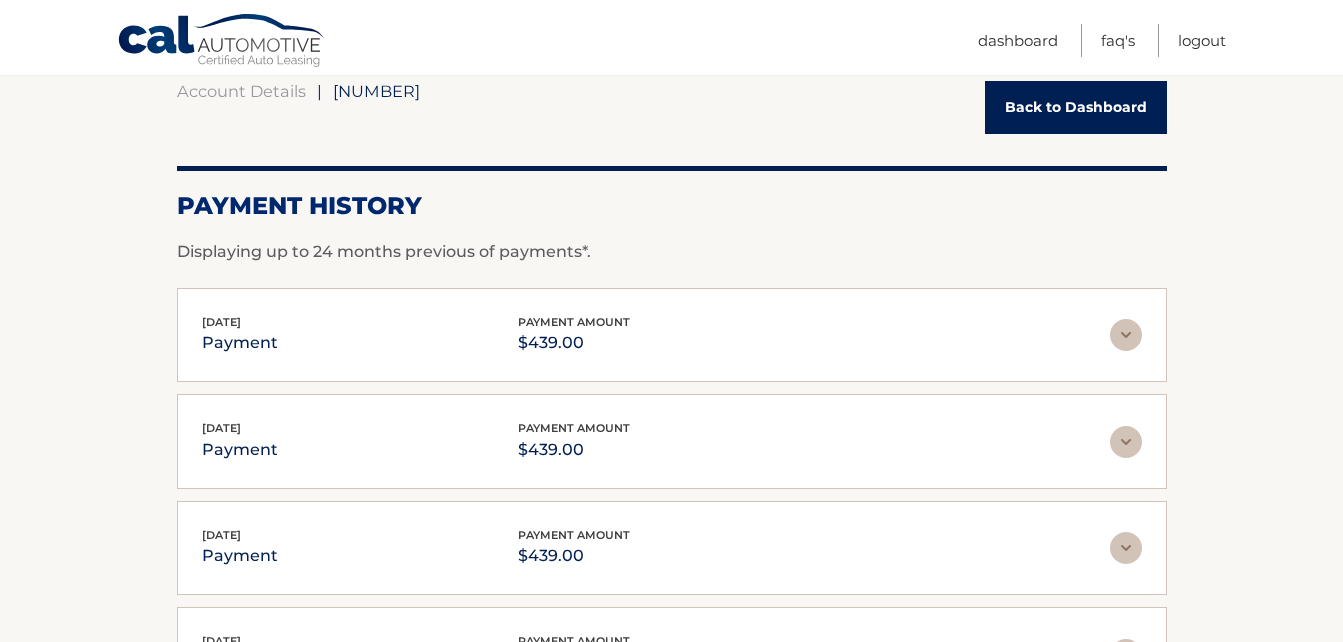 scroll, scrollTop: 0, scrollLeft: 0, axis: both 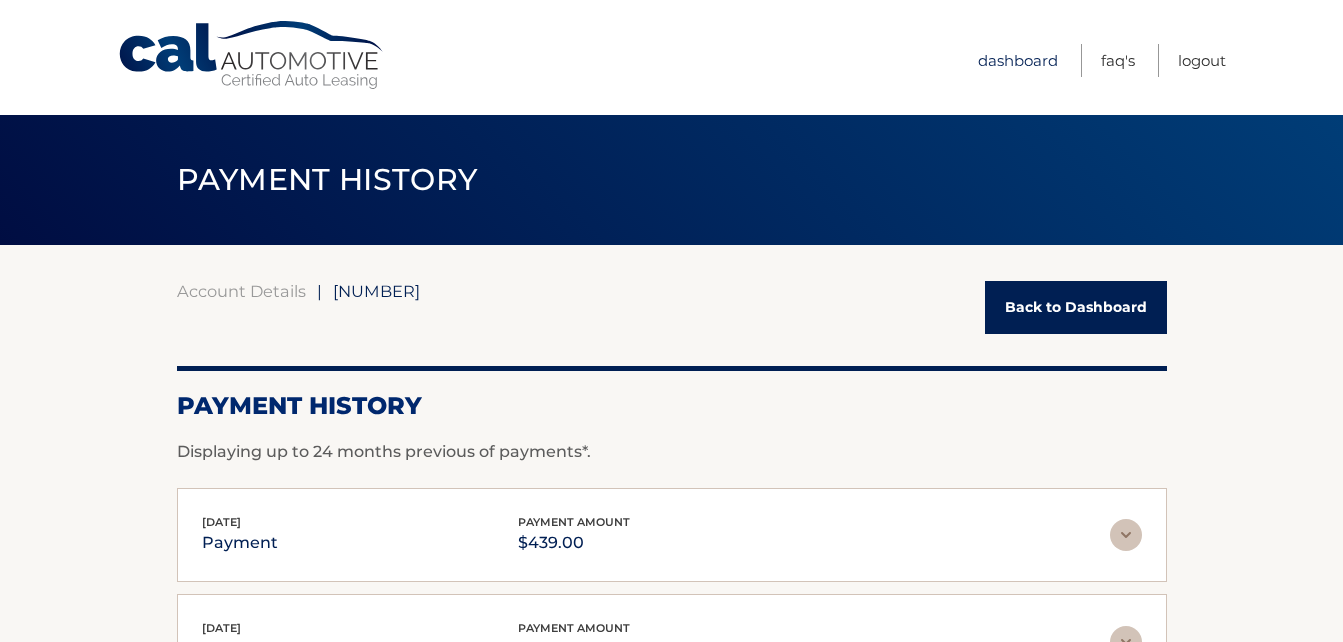 click on "Dashboard" at bounding box center (1018, 60) 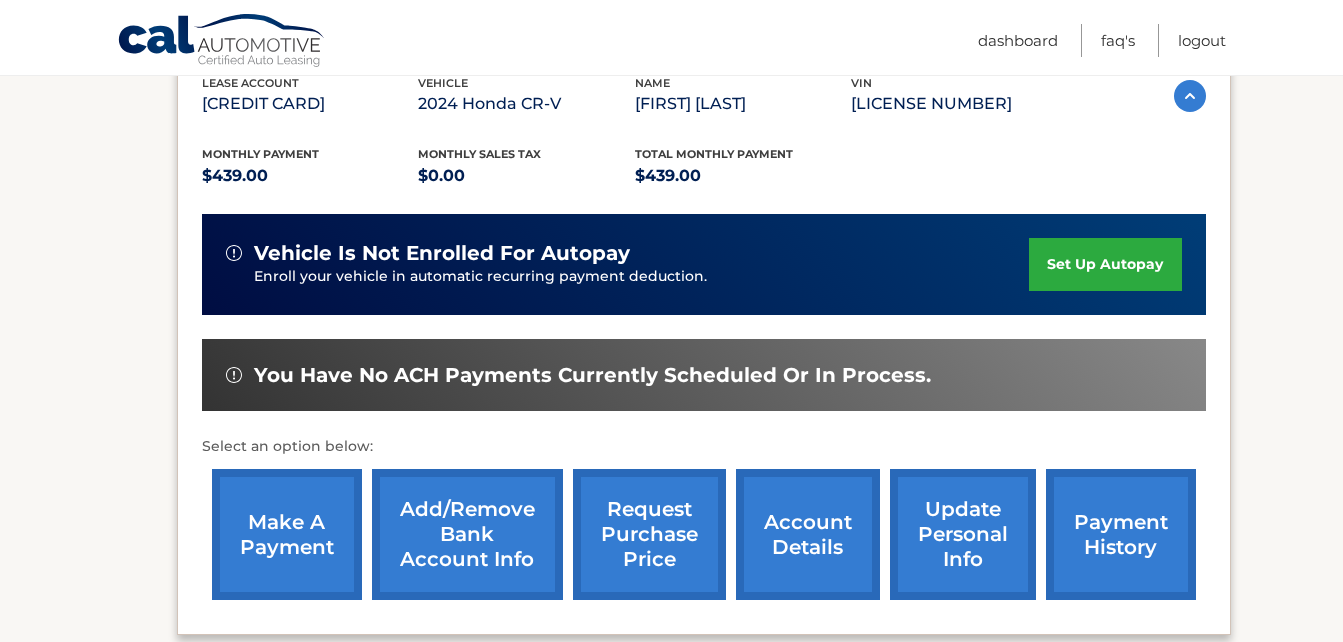 scroll, scrollTop: 400, scrollLeft: 0, axis: vertical 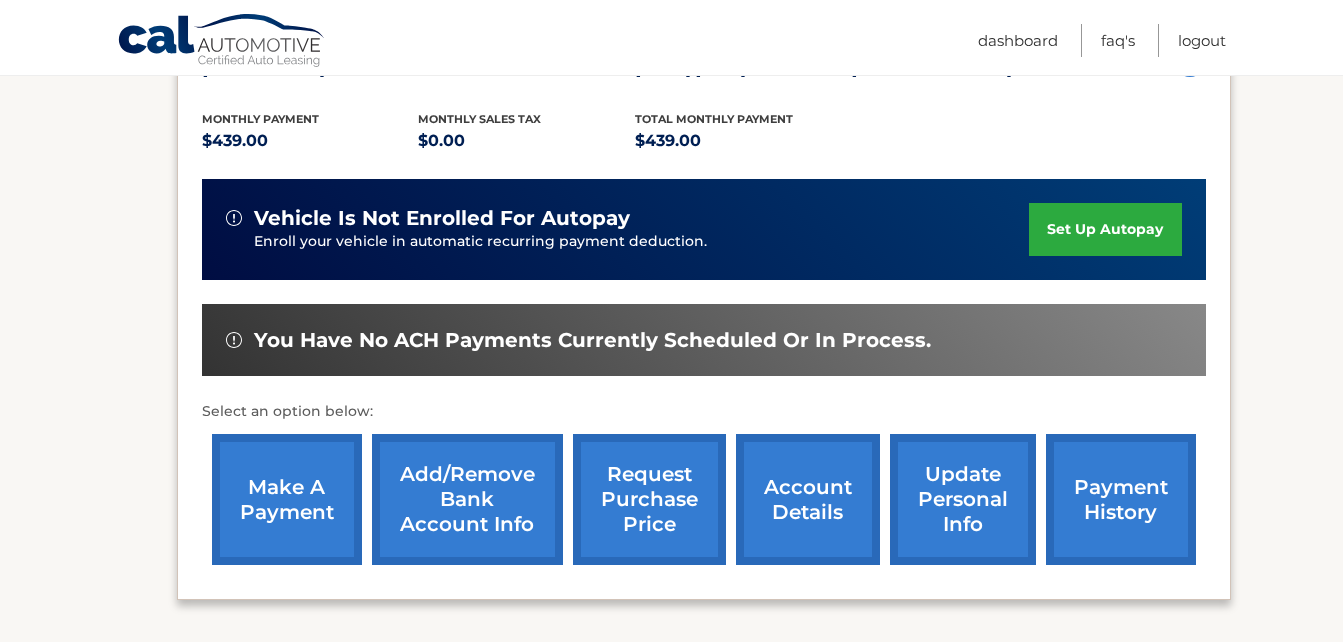 click on "make a payment" at bounding box center (287, 499) 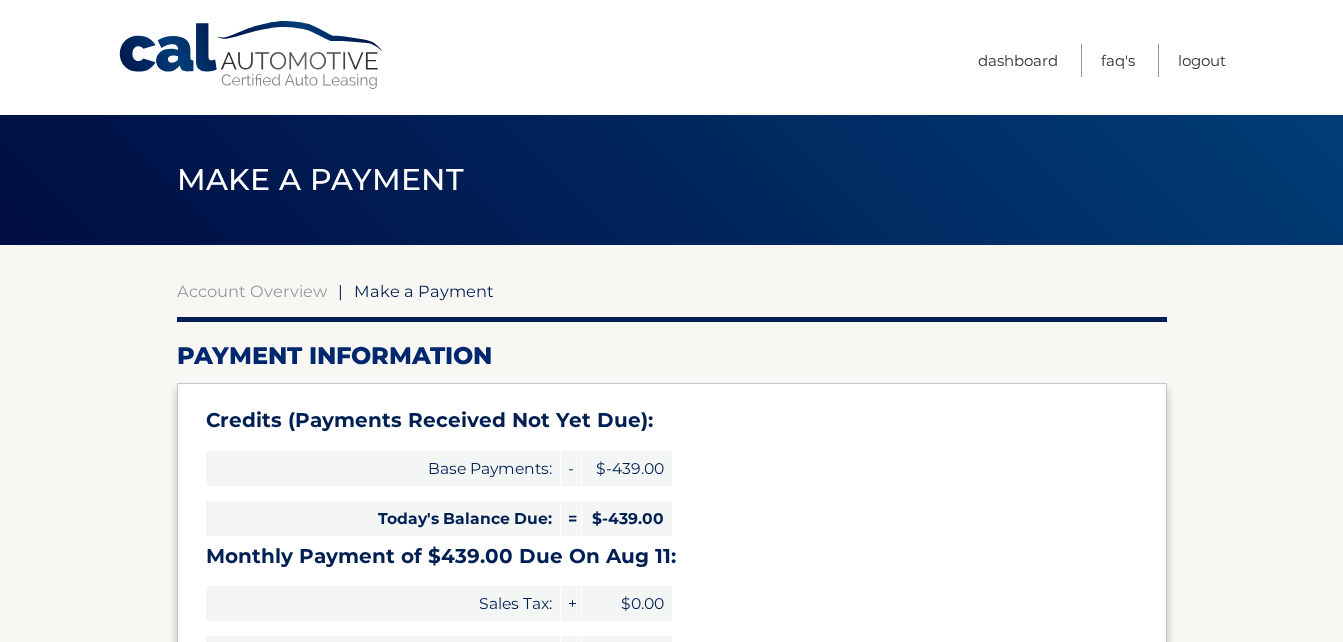 select on "YzQ4ZTgzNTYtY2Y2ZS00NDU5LTg0NzgtOWYwYmFiNjE3MmM5" 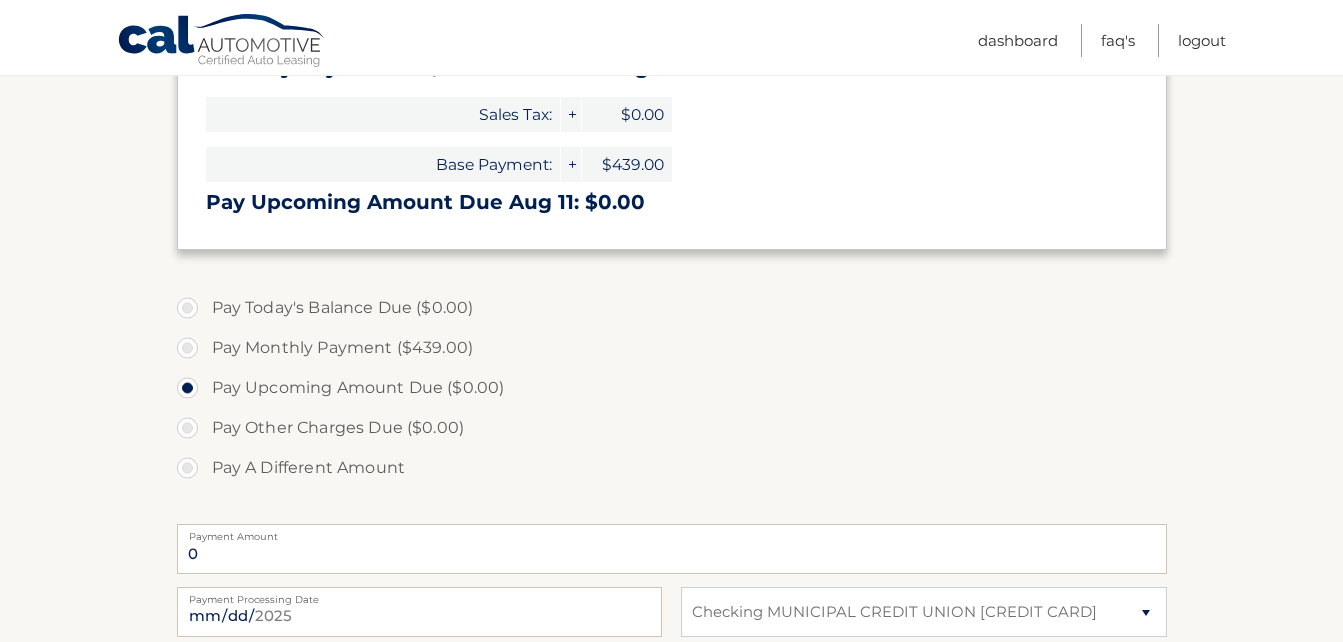 scroll, scrollTop: 500, scrollLeft: 0, axis: vertical 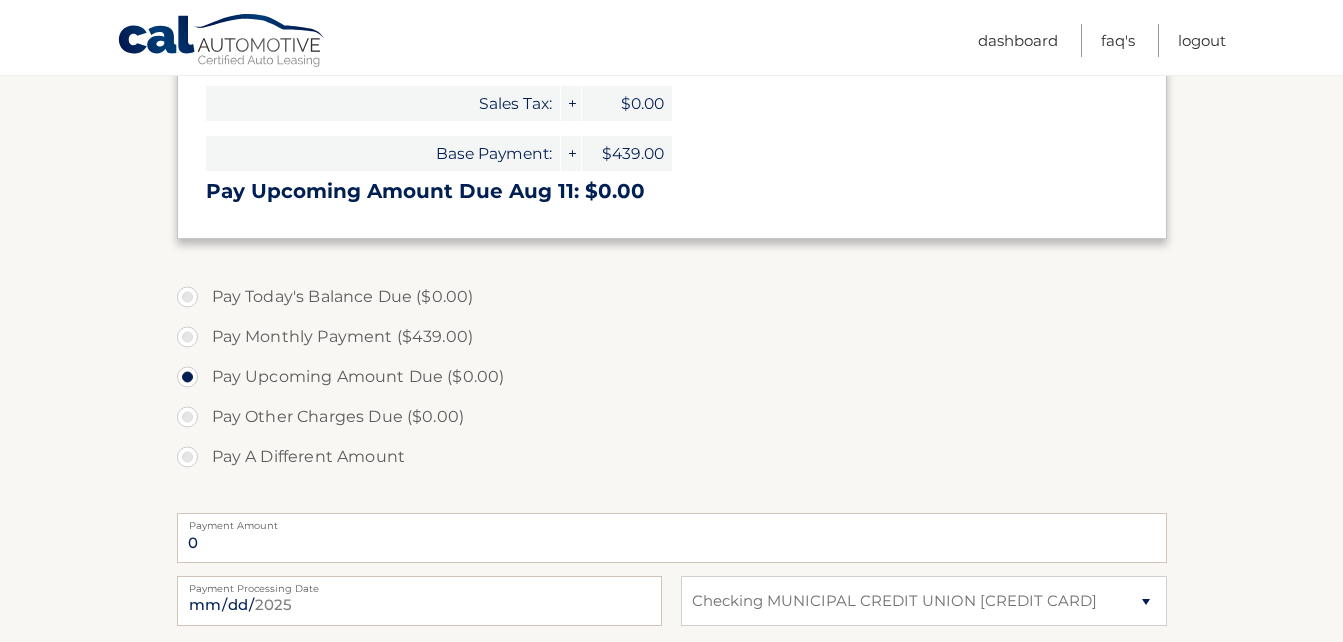 click on "Pay Monthly Payment ($439.00)" at bounding box center [672, 337] 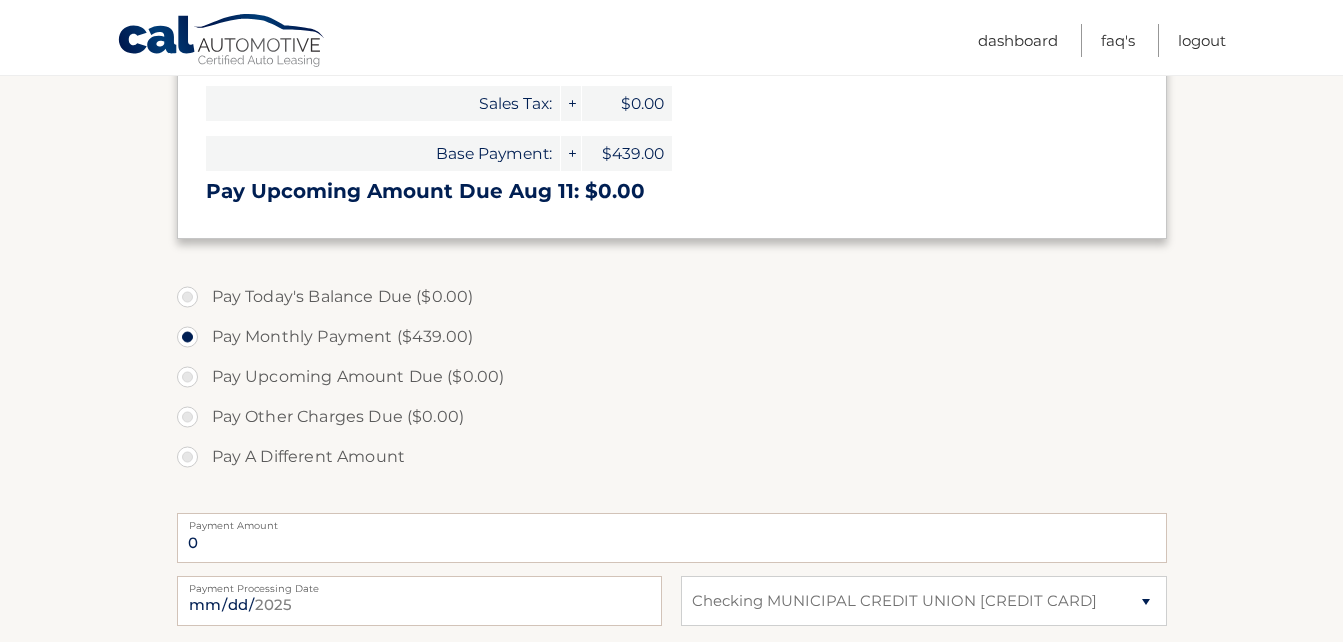 type on "439.00" 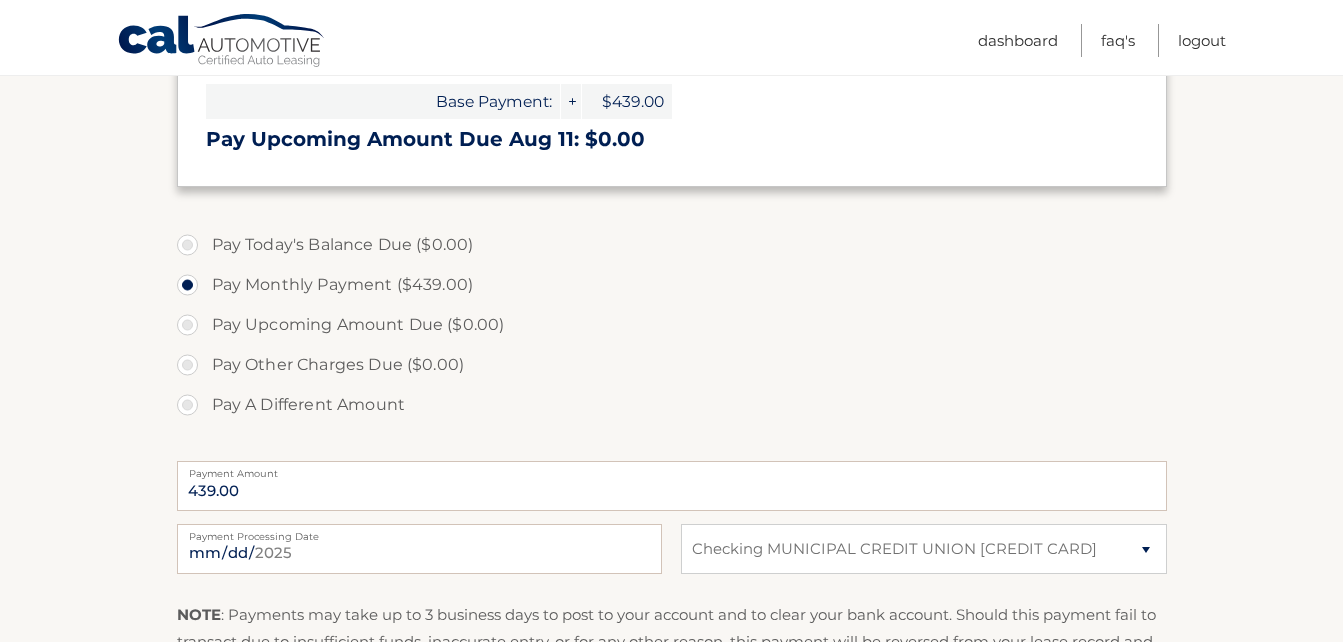 scroll, scrollTop: 600, scrollLeft: 0, axis: vertical 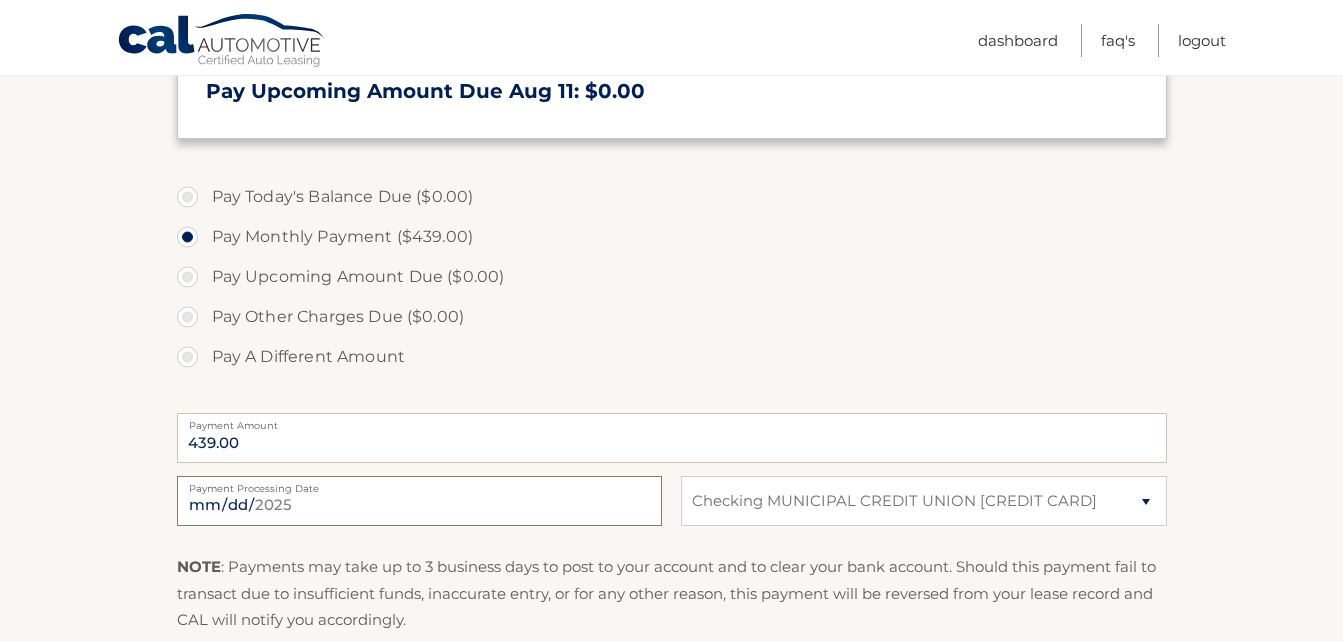 click on "2025-08-05" at bounding box center (419, 501) 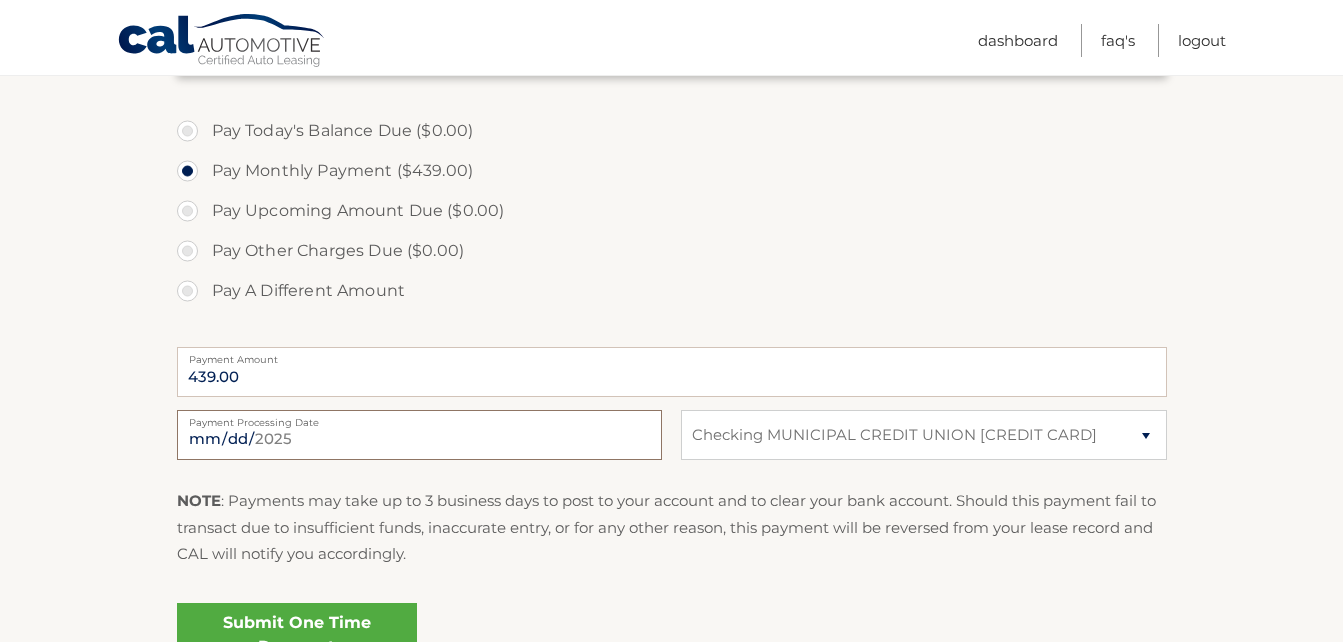 scroll, scrollTop: 700, scrollLeft: 0, axis: vertical 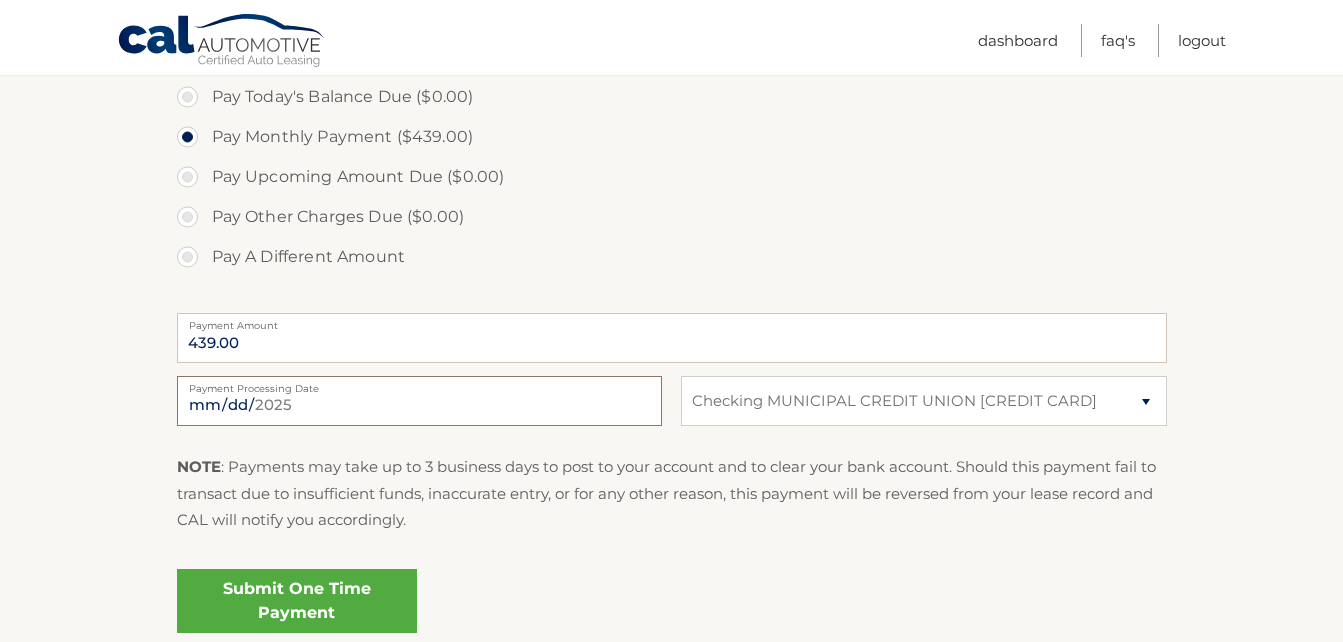 click on "2025-09-04" at bounding box center [419, 401] 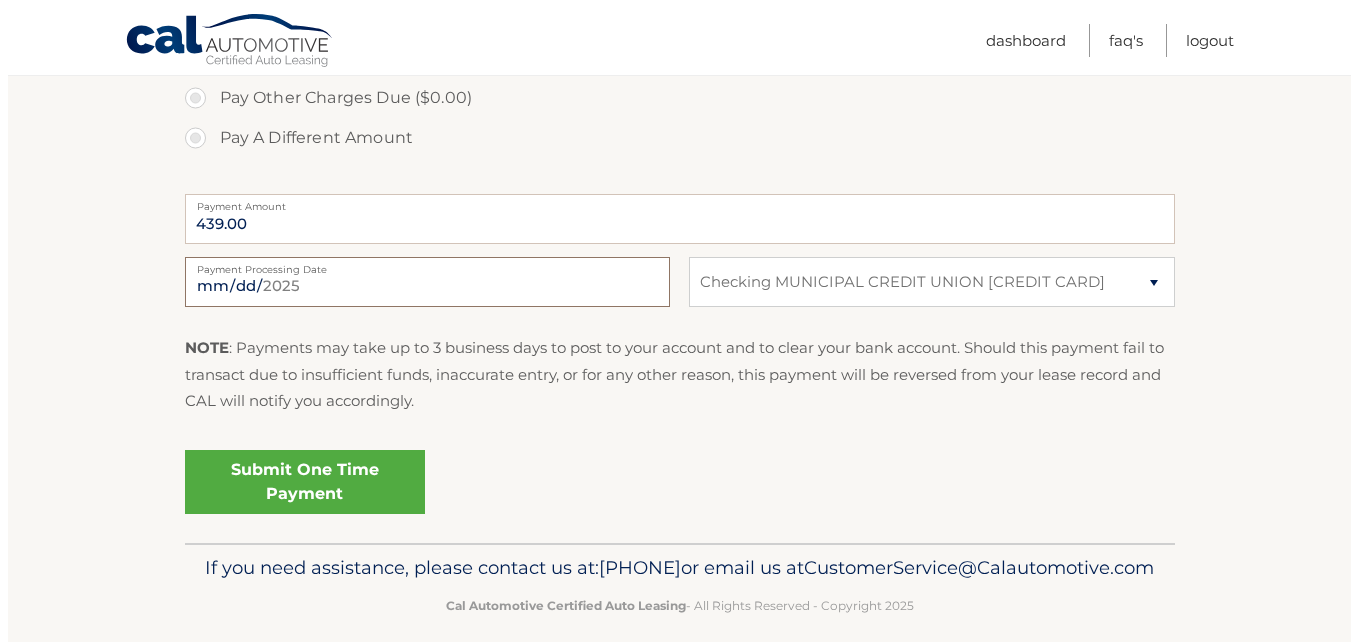 scroll, scrollTop: 772, scrollLeft: 0, axis: vertical 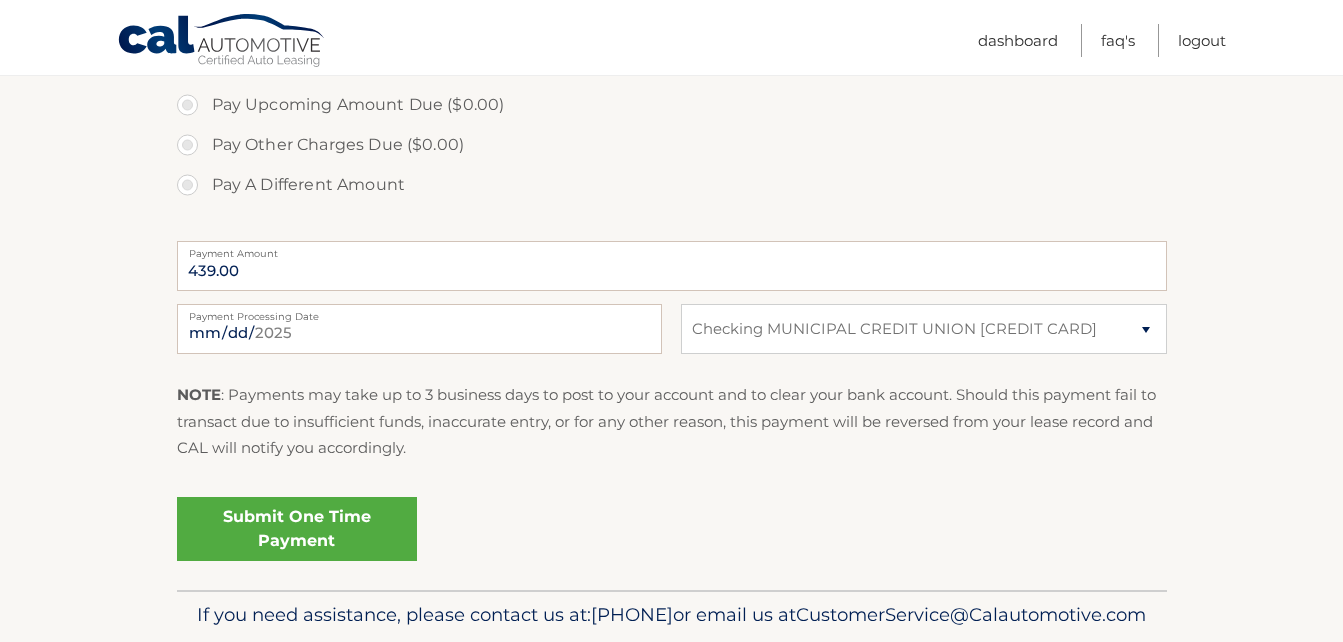 click on "Submit One Time Payment" at bounding box center (297, 529) 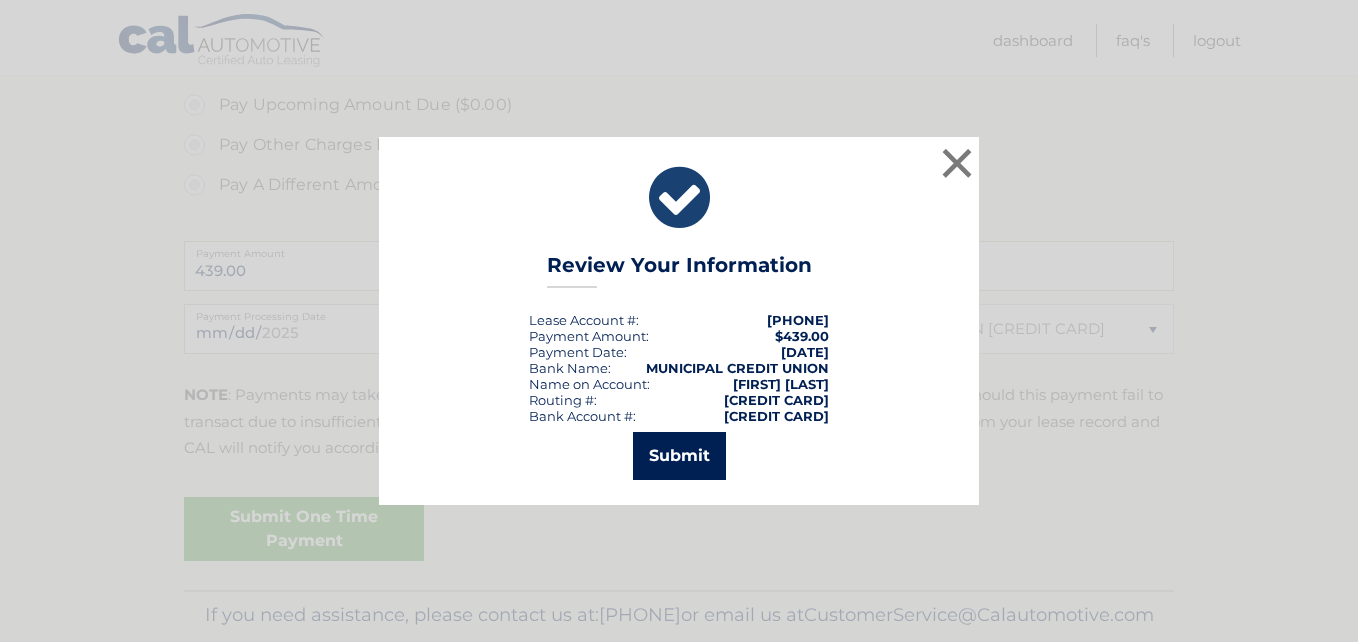 click on "Submit" at bounding box center [679, 456] 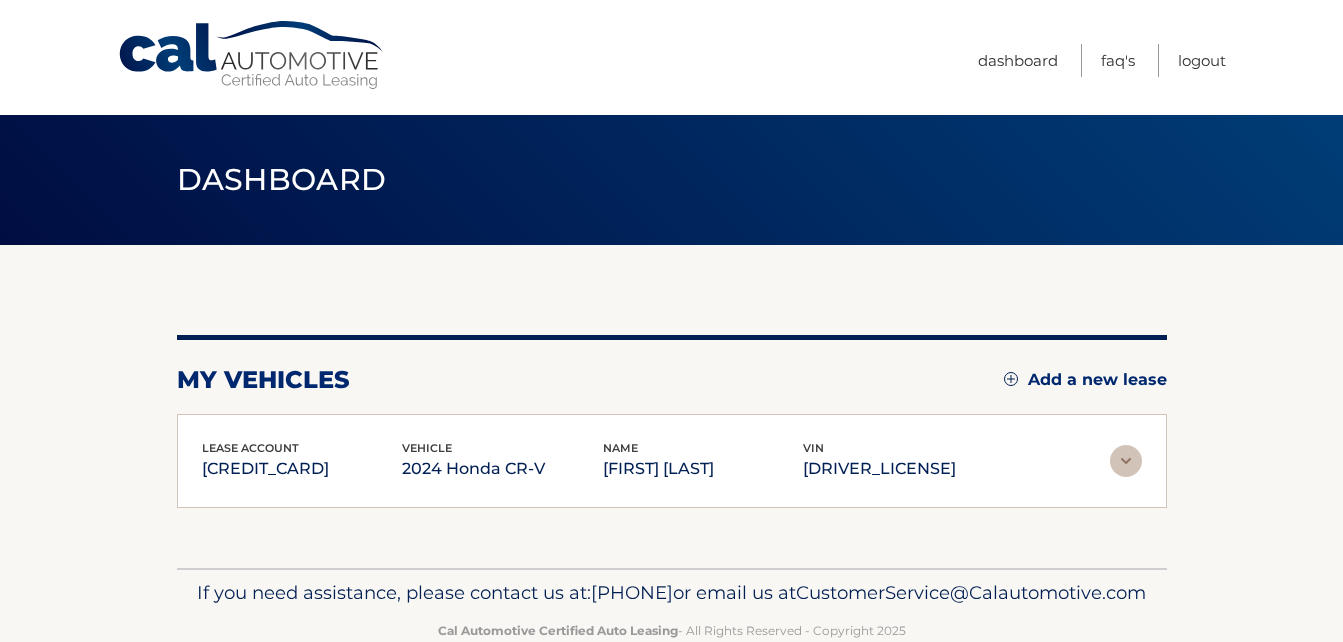 scroll, scrollTop: 0, scrollLeft: 0, axis: both 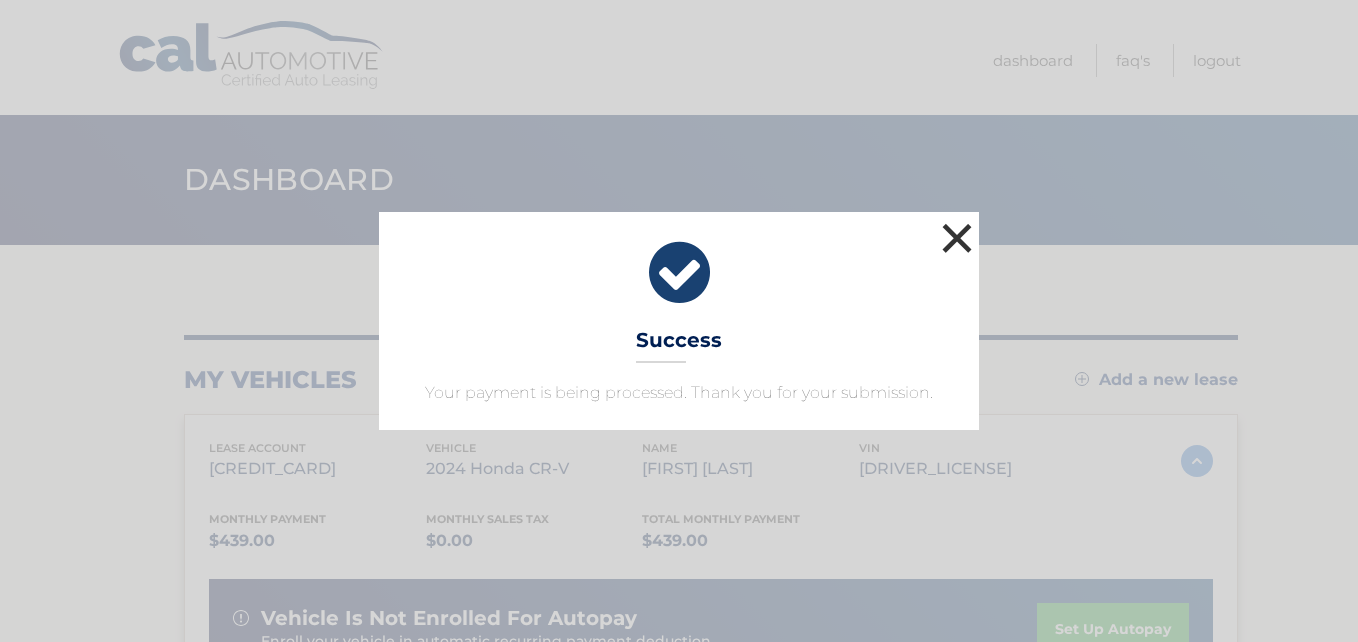 click on "×" at bounding box center [957, 238] 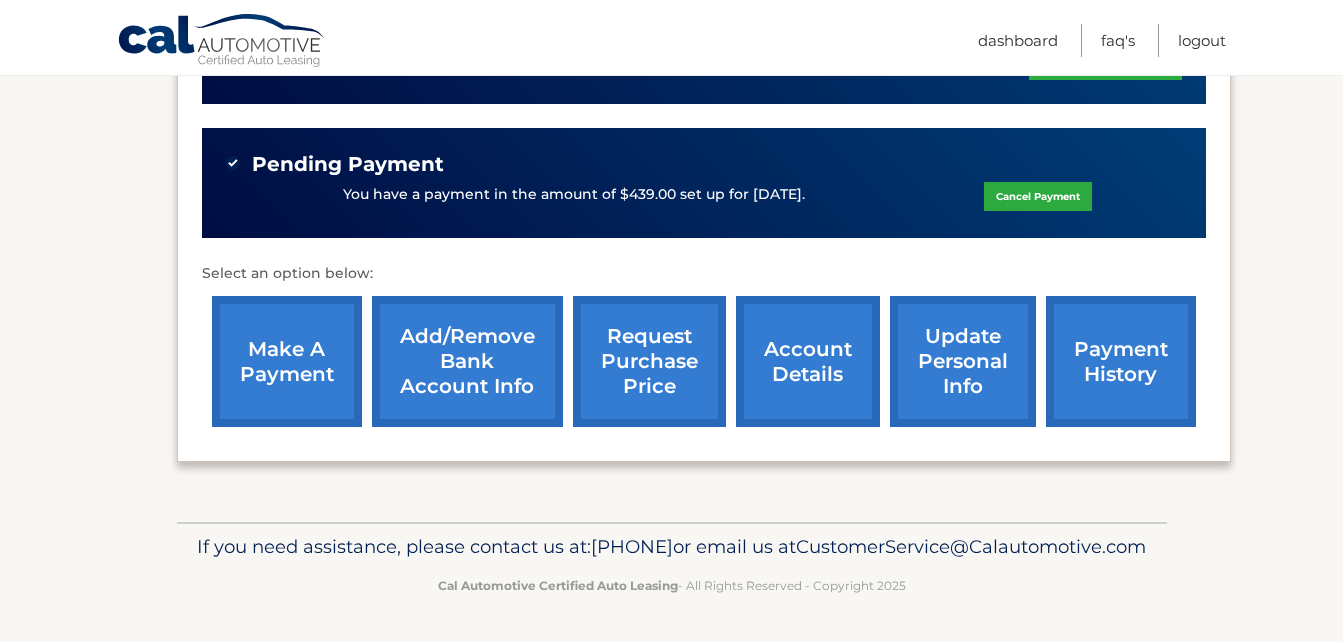 scroll, scrollTop: 608, scrollLeft: 0, axis: vertical 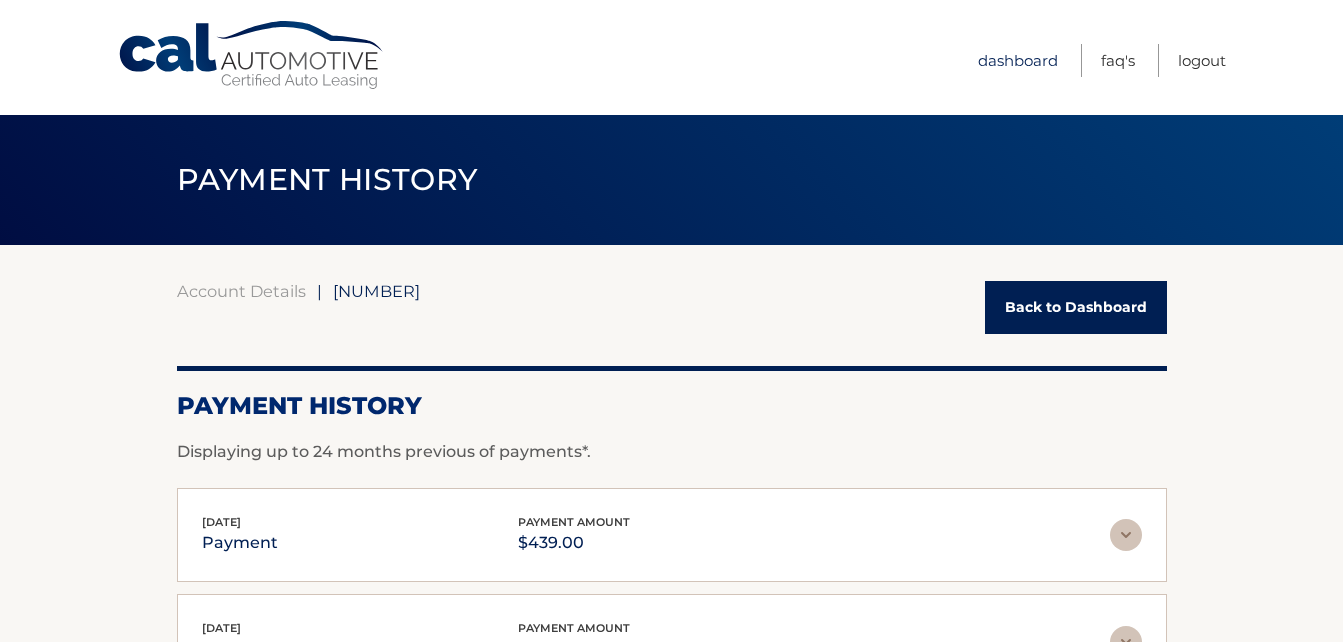 click on "Dashboard" at bounding box center [1018, 60] 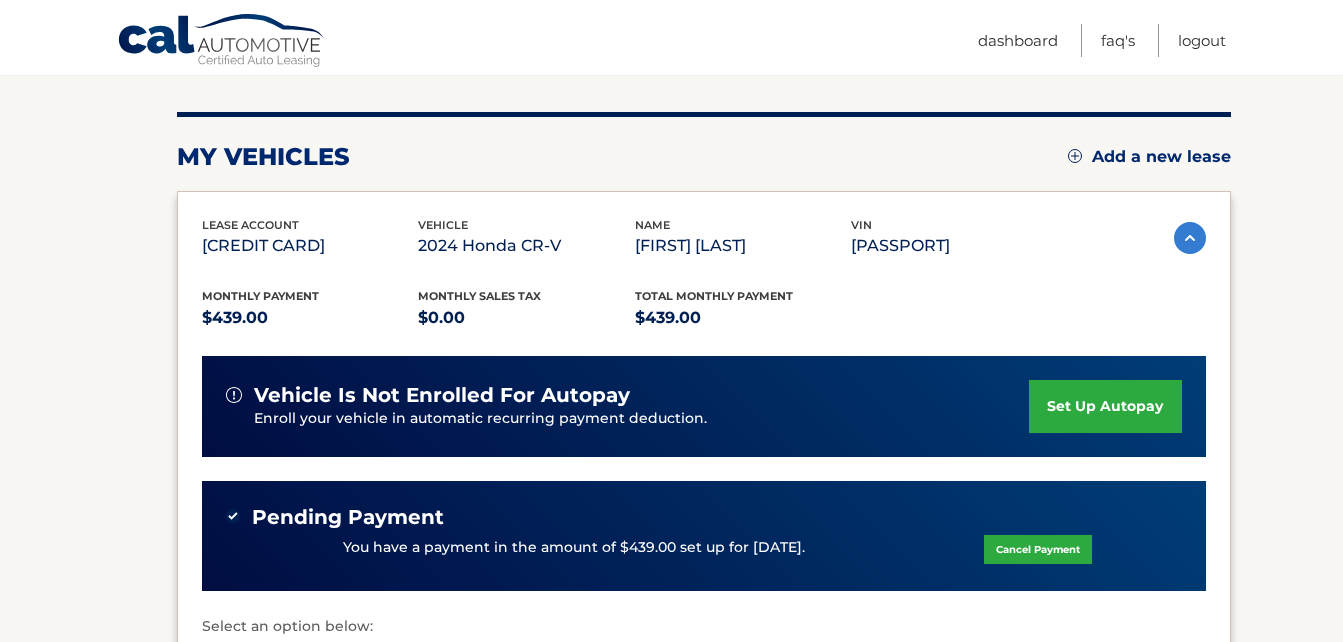 scroll, scrollTop: 0, scrollLeft: 0, axis: both 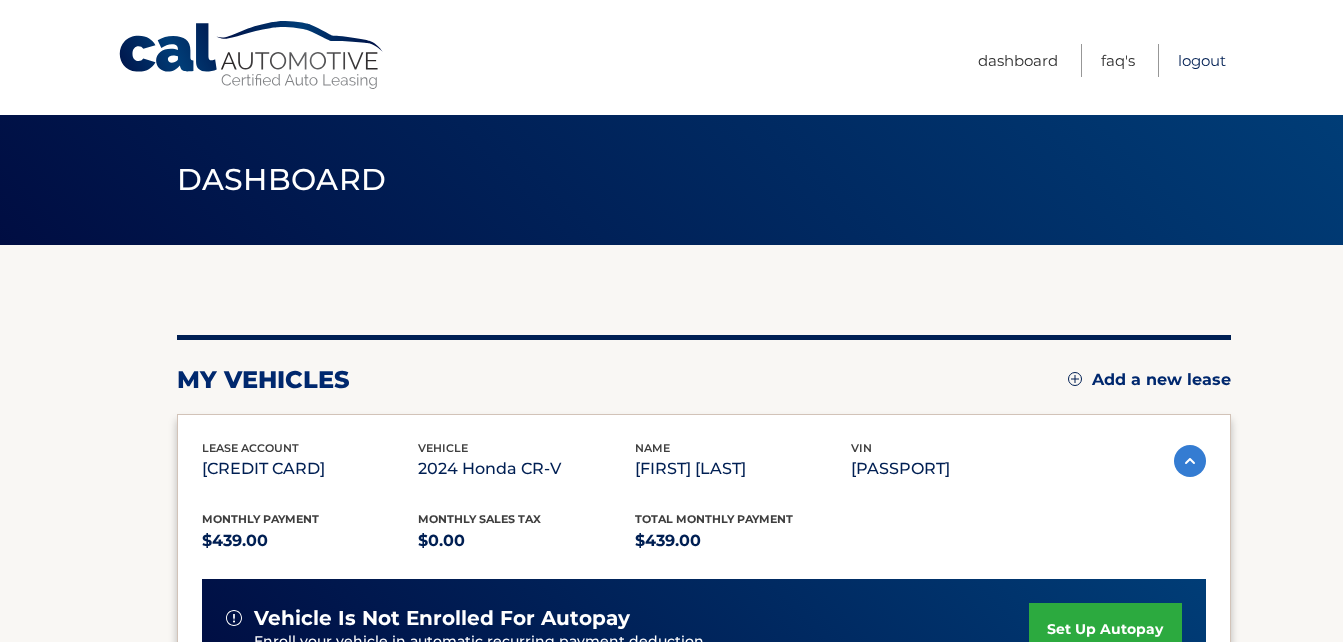 click on "Logout" at bounding box center [1202, 60] 